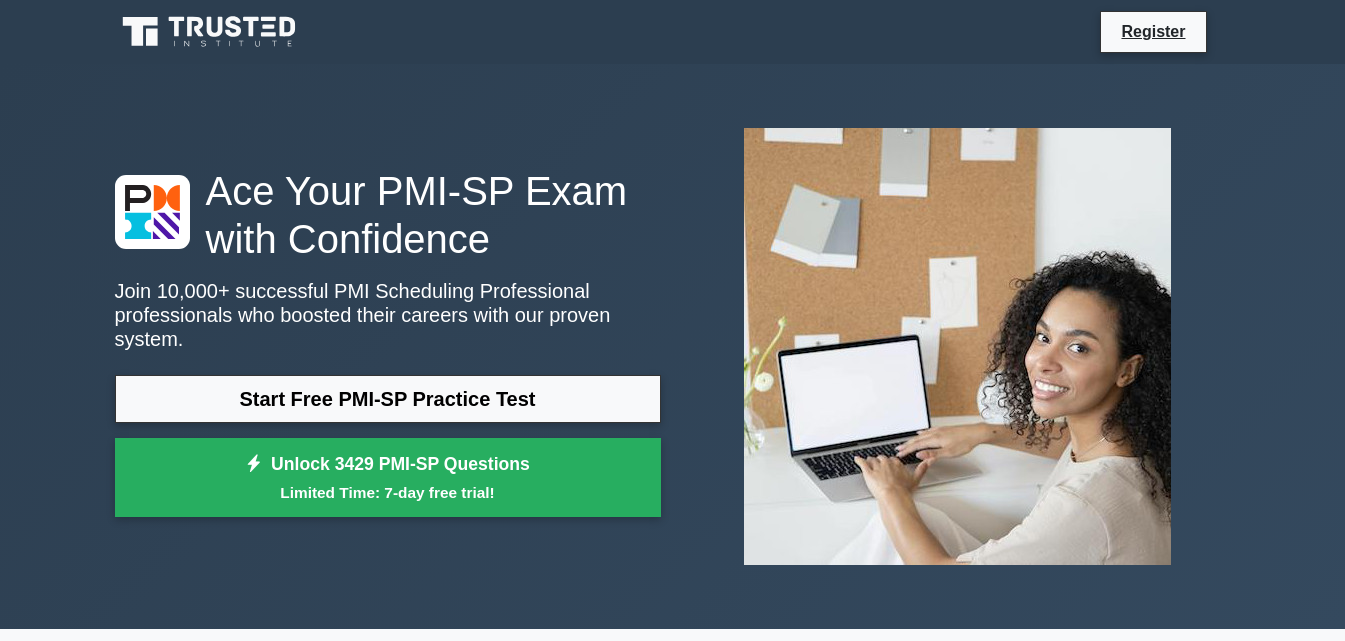 scroll, scrollTop: 0, scrollLeft: 0, axis: both 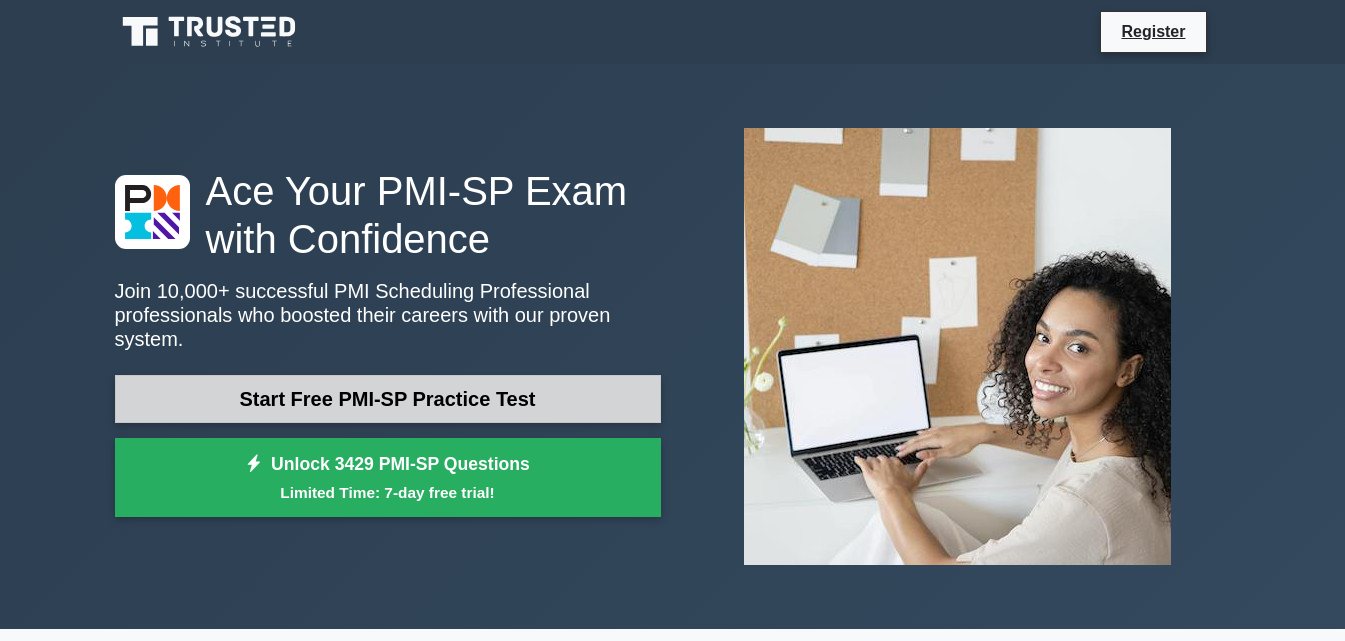 click on "Start Free PMI-SP Practice Test" at bounding box center (388, 399) 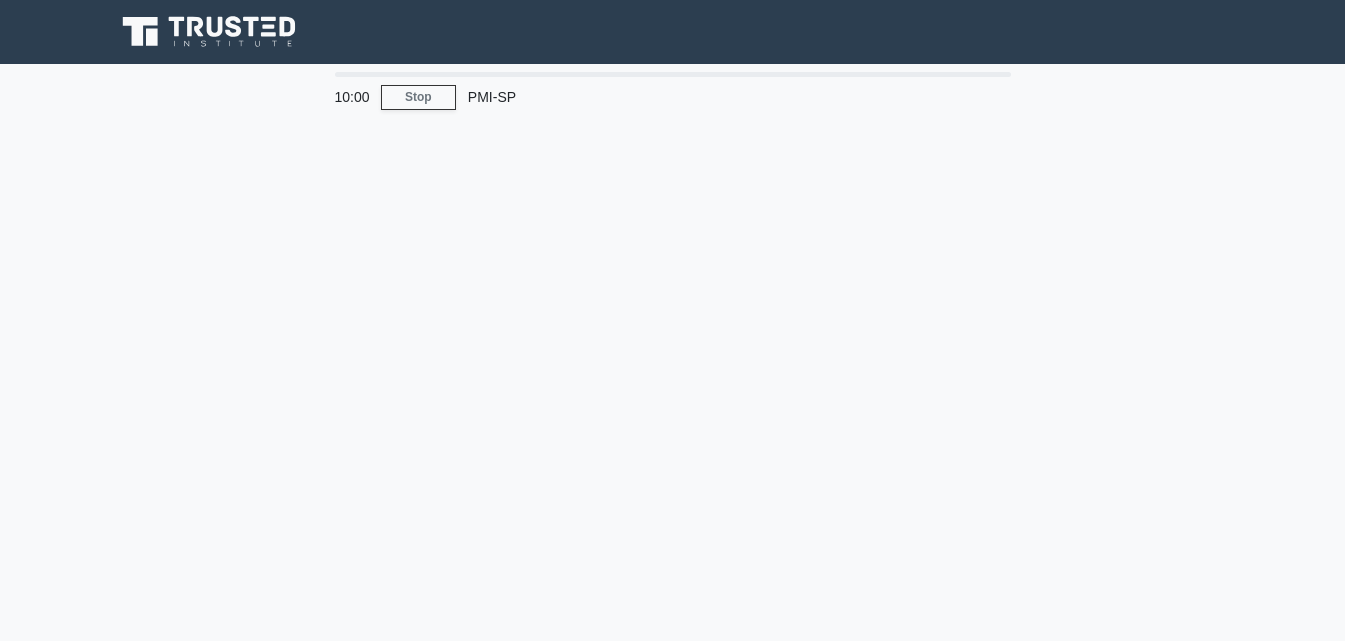 scroll, scrollTop: 0, scrollLeft: 0, axis: both 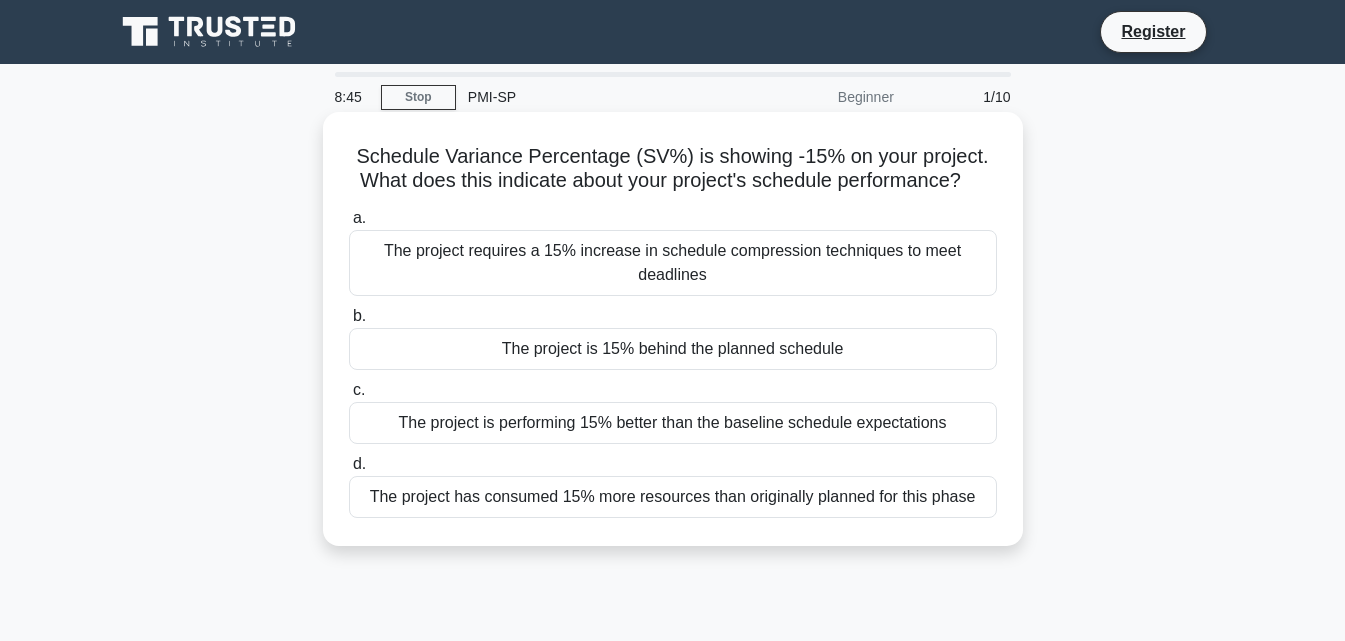 click on "The project is 15% behind the planned schedule" at bounding box center (673, 349) 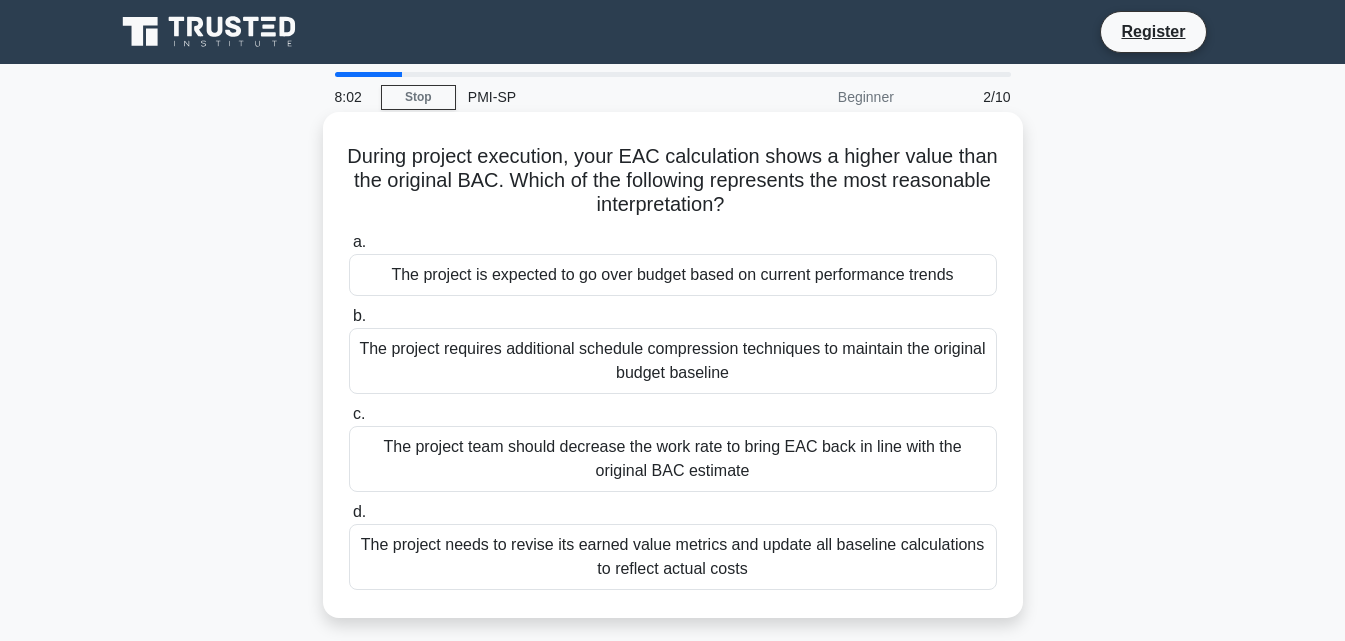 click on "The project is expected to go over budget based on current performance trends" at bounding box center (673, 275) 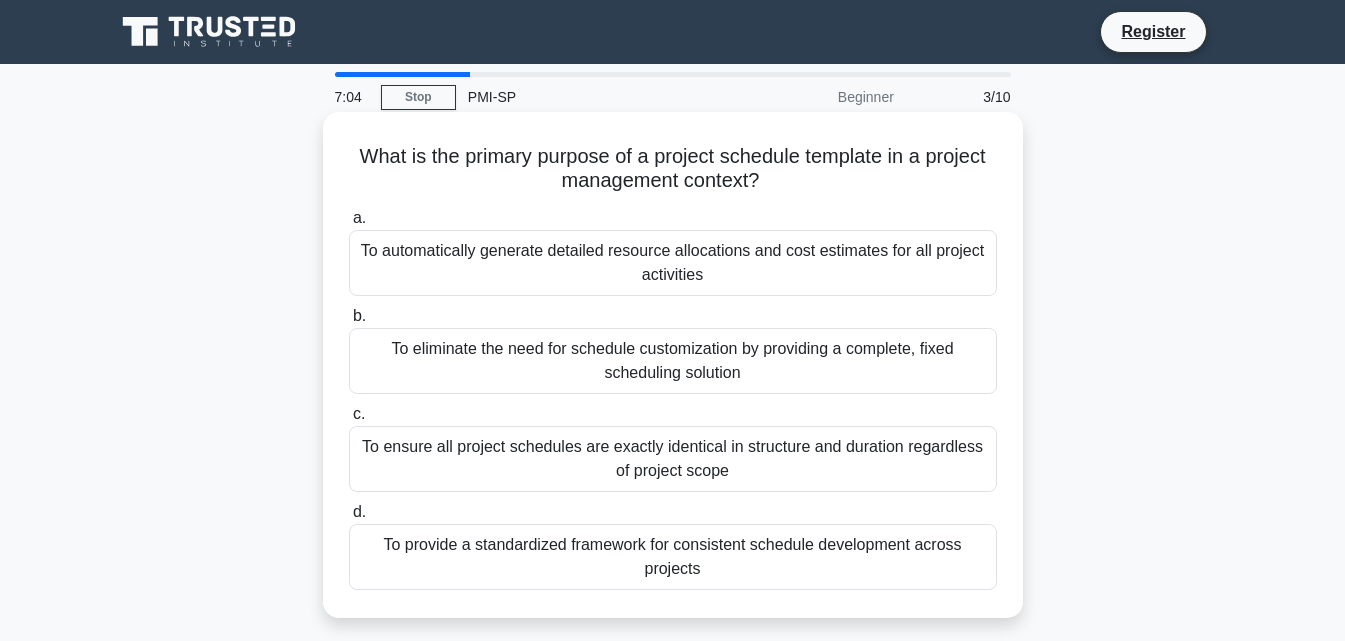 click on "To provide a standardized framework for consistent schedule development across projects" at bounding box center [673, 557] 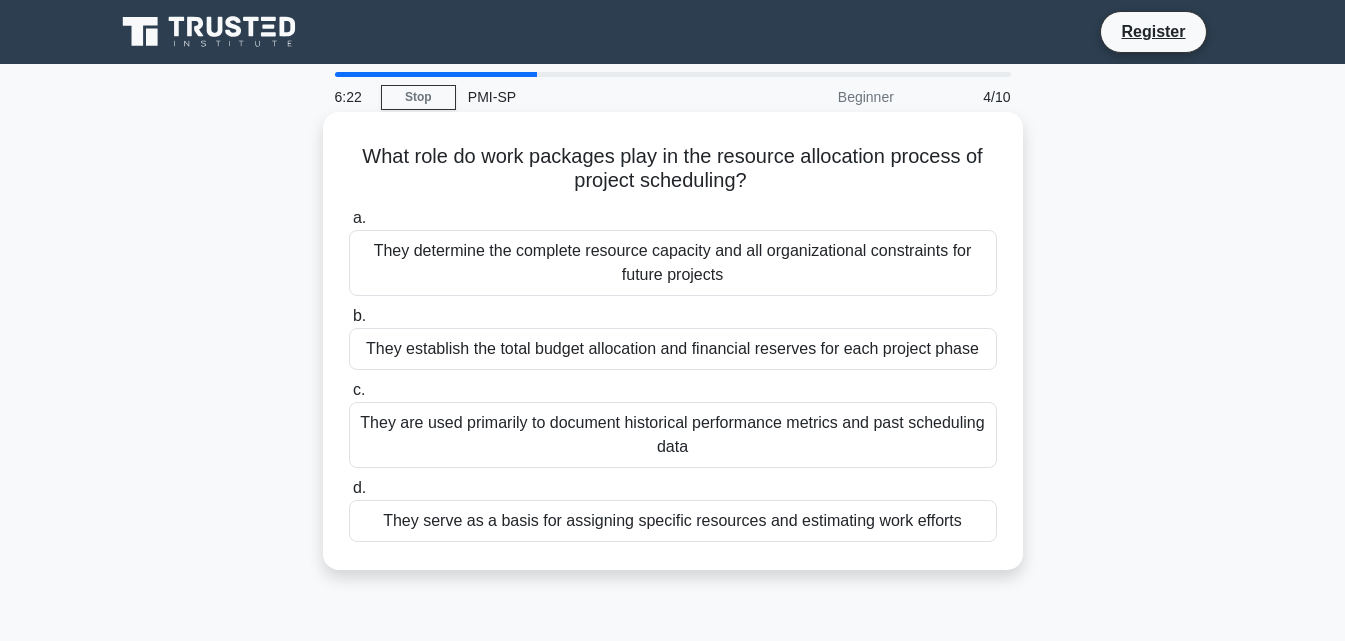 click on "They serve as a basis for assigning specific resources and estimating work efforts" at bounding box center (673, 521) 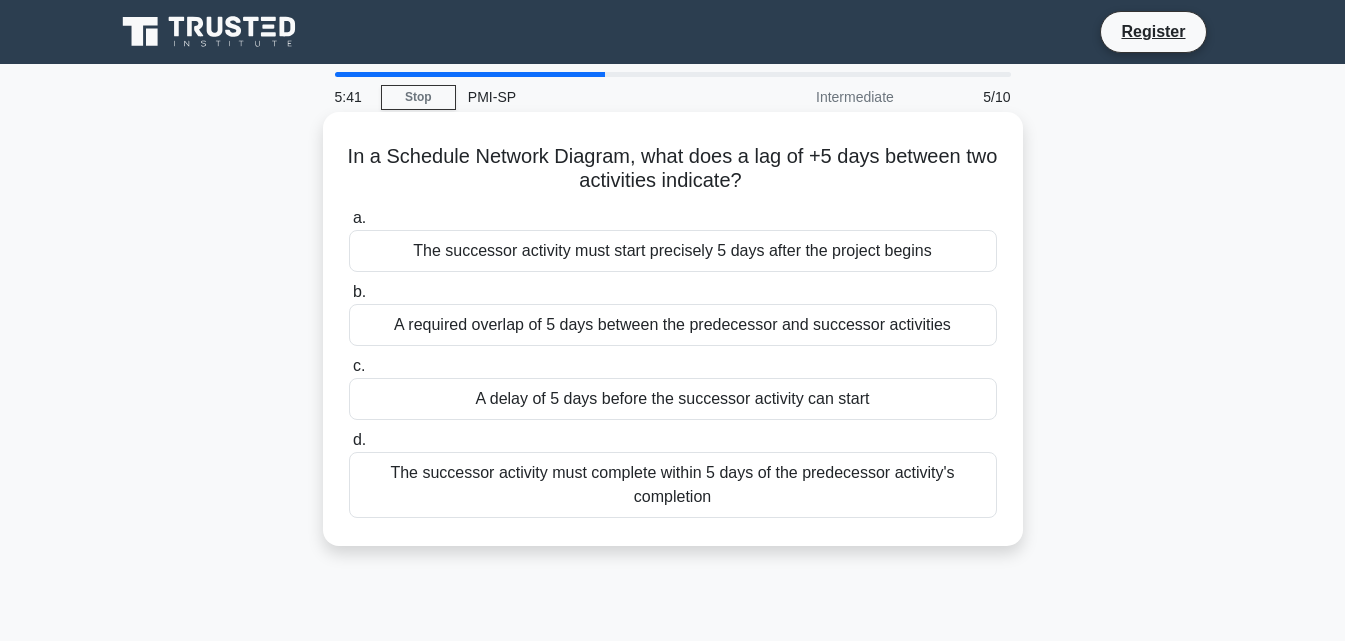click on "A delay of 5 days before the successor activity can start" at bounding box center (673, 399) 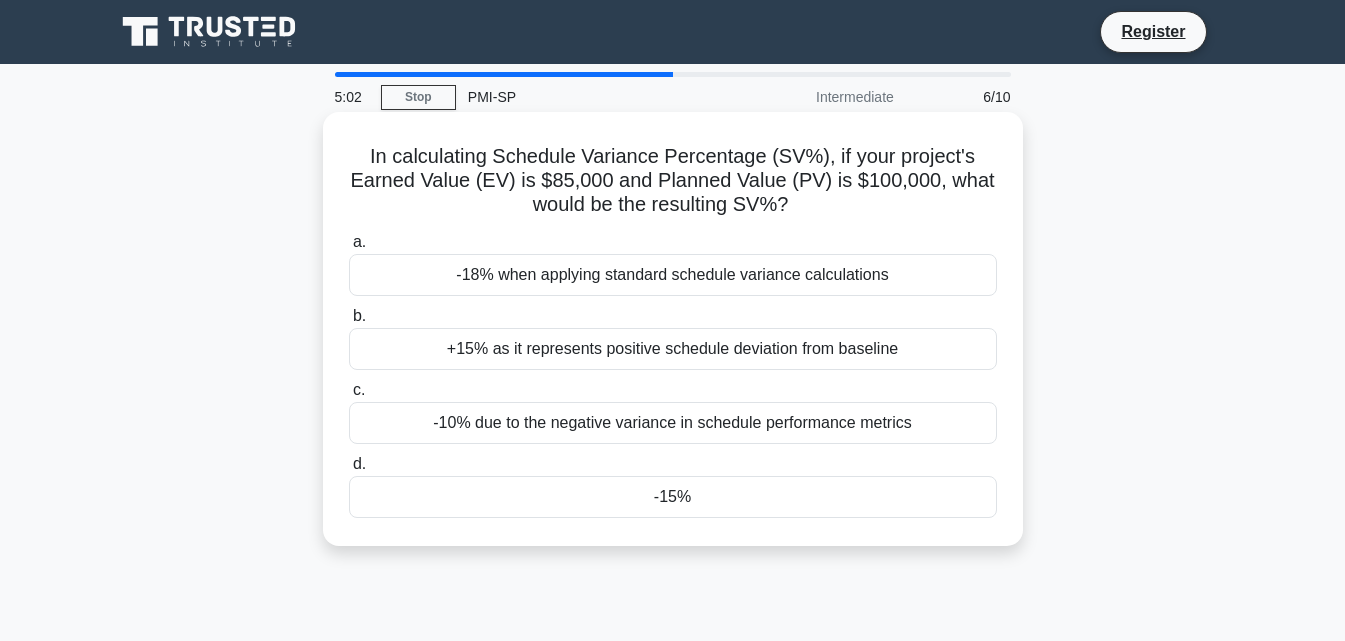 click on "-15%" at bounding box center [673, 497] 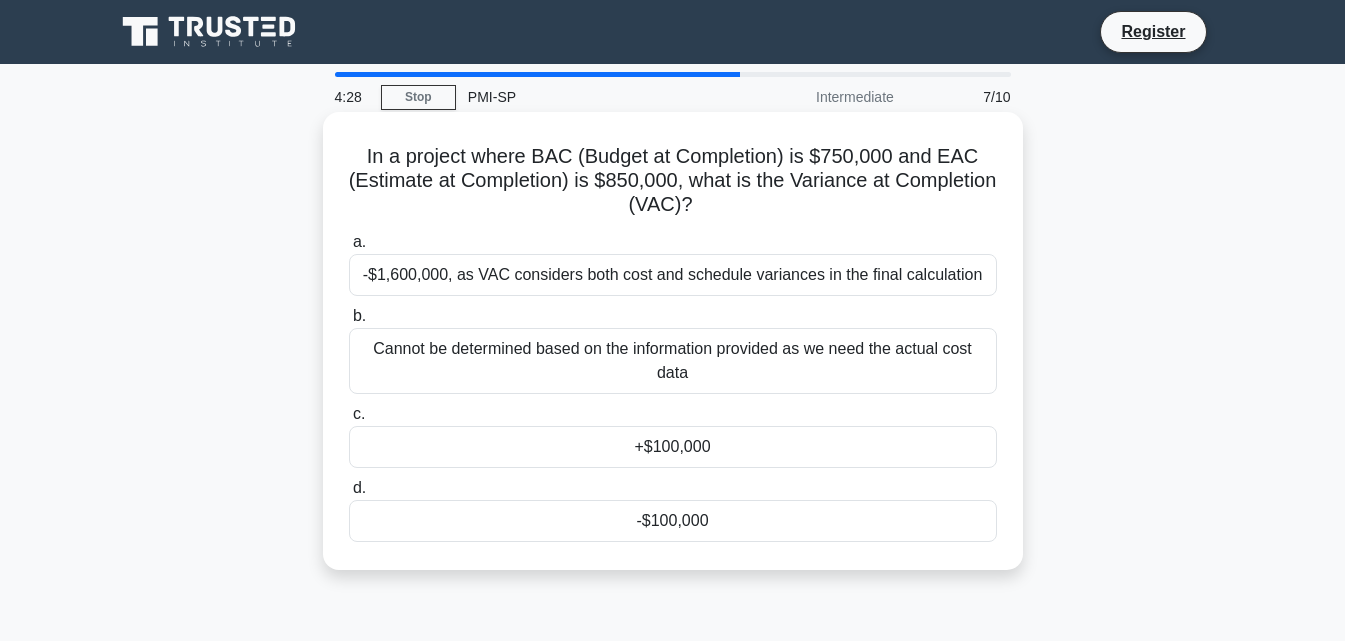 click on "-$100,000" at bounding box center (673, 521) 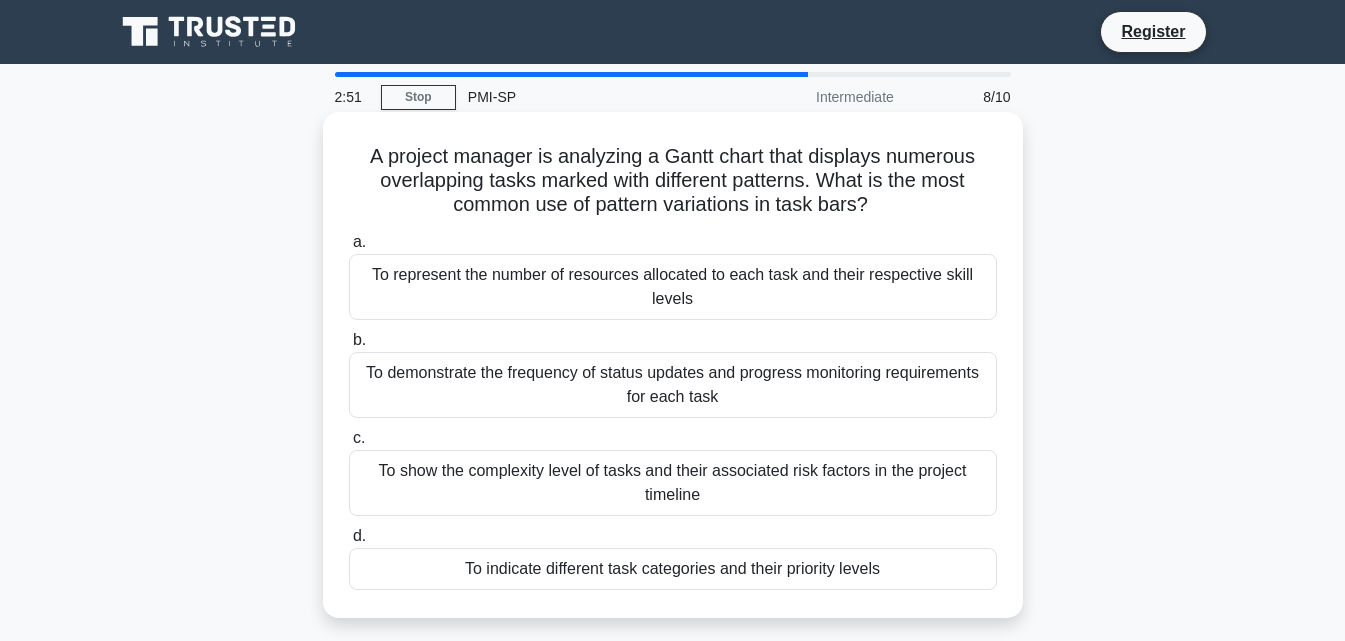 click on "To show the complexity level of tasks and their associated risk factors in the project timeline" at bounding box center [673, 483] 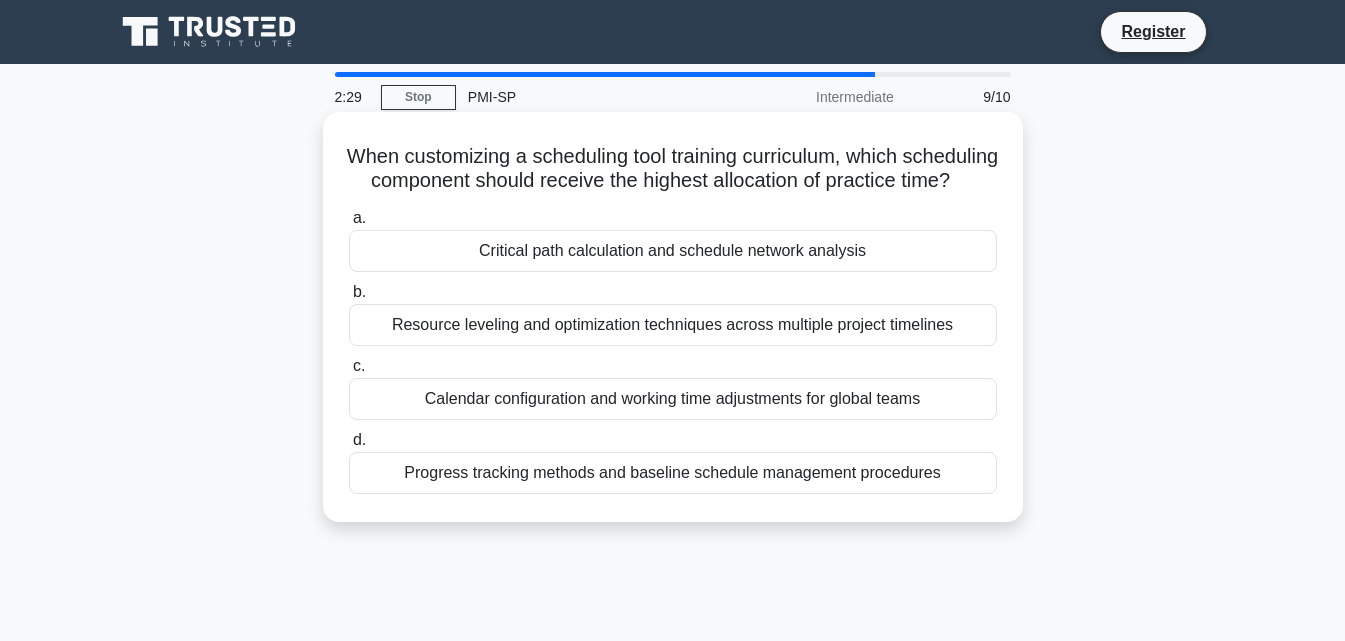 click on "Critical path calculation and schedule network analysis" at bounding box center [673, 251] 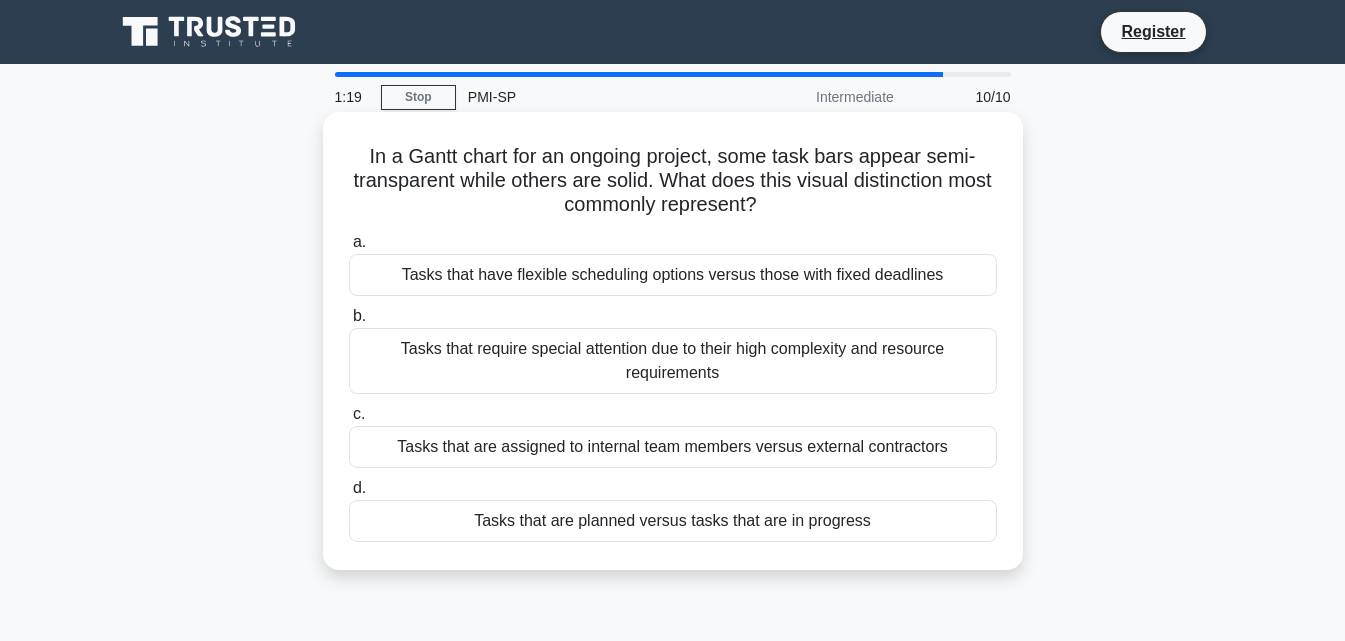 click on "Tasks that are planned versus tasks that are in progress" at bounding box center (673, 521) 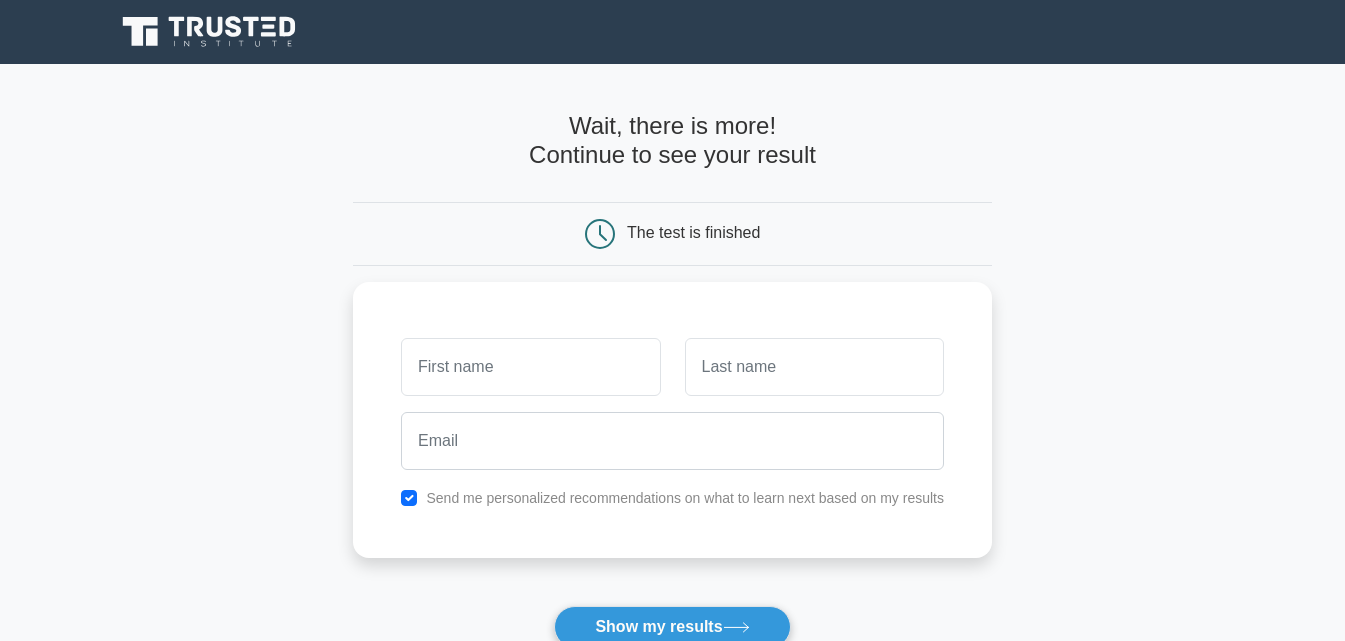scroll, scrollTop: 0, scrollLeft: 0, axis: both 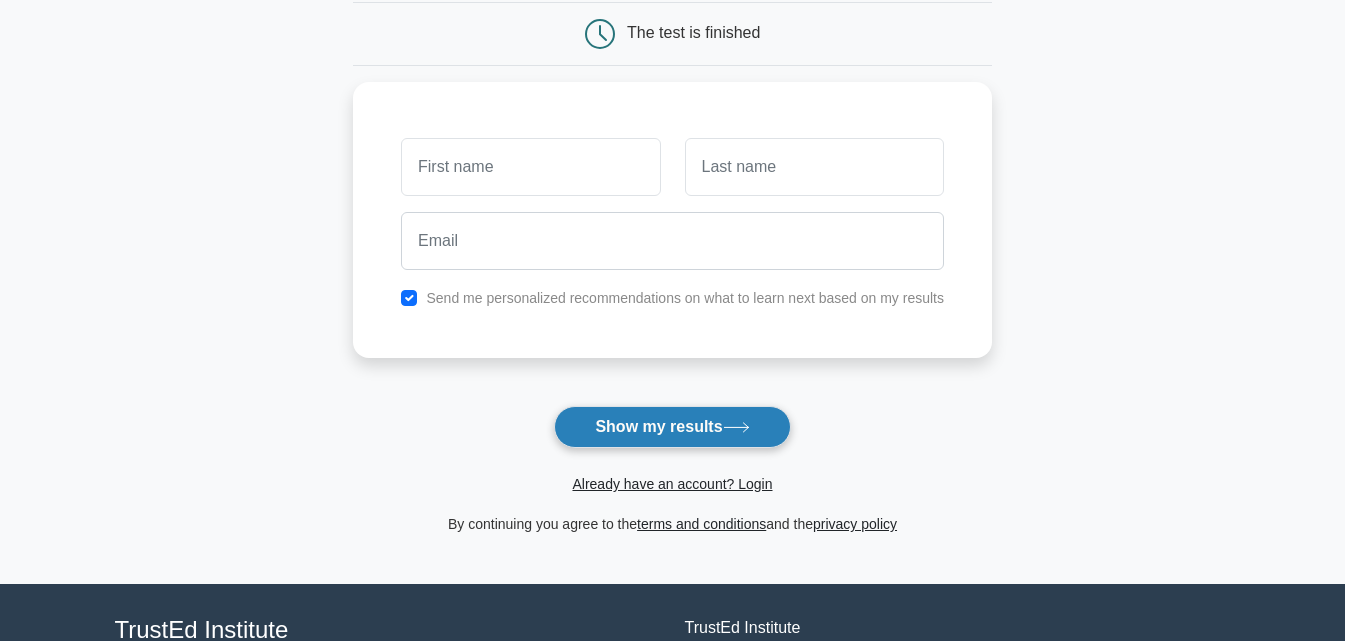 click on "Show my results" at bounding box center (672, 427) 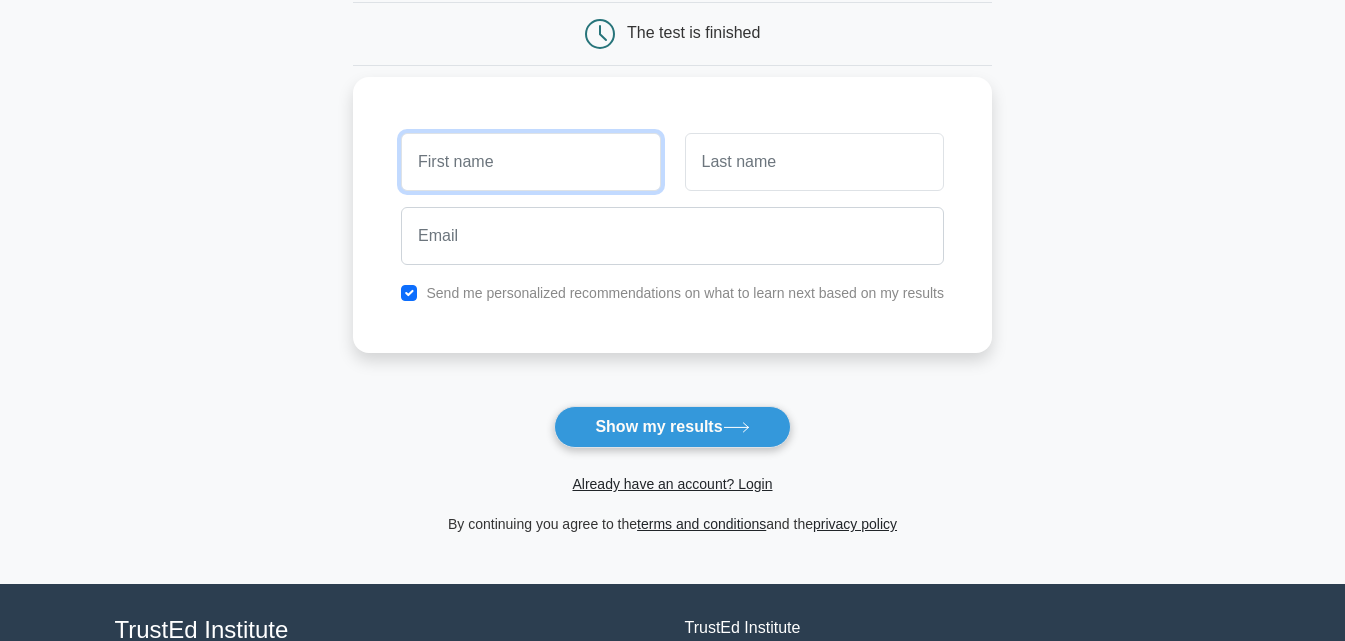 click at bounding box center (530, 162) 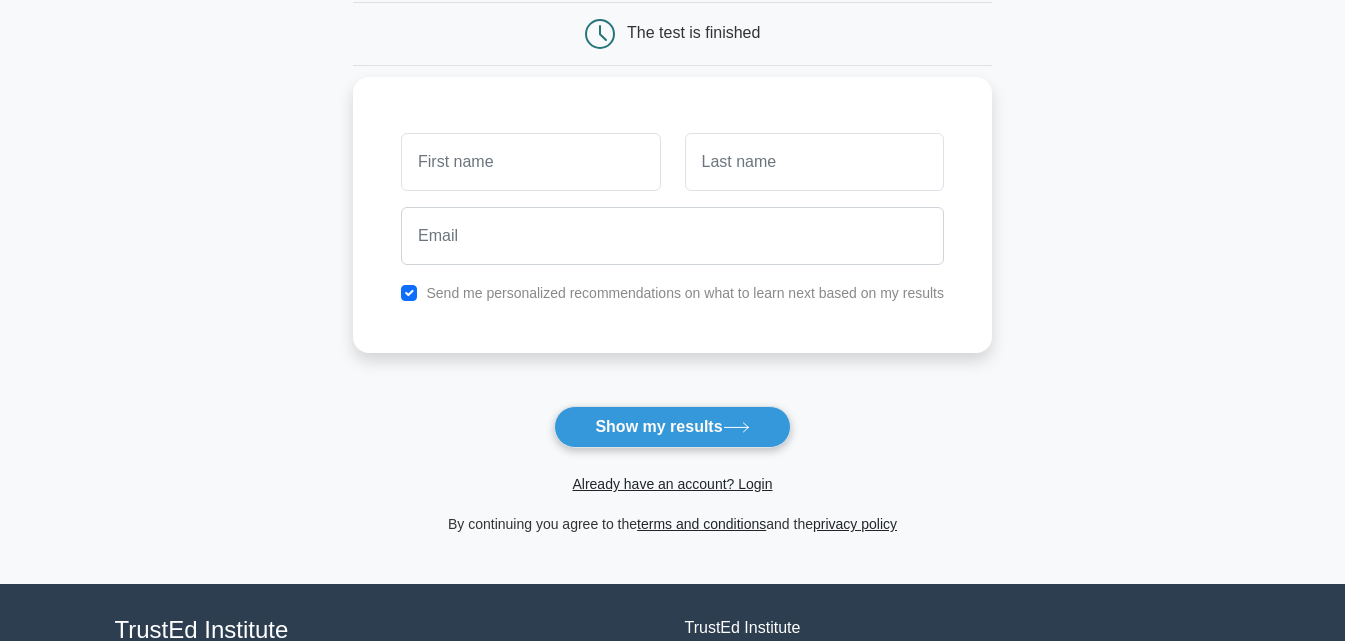click on "Send me personalized recommendations on what to learn next based on my results" at bounding box center [672, 215] 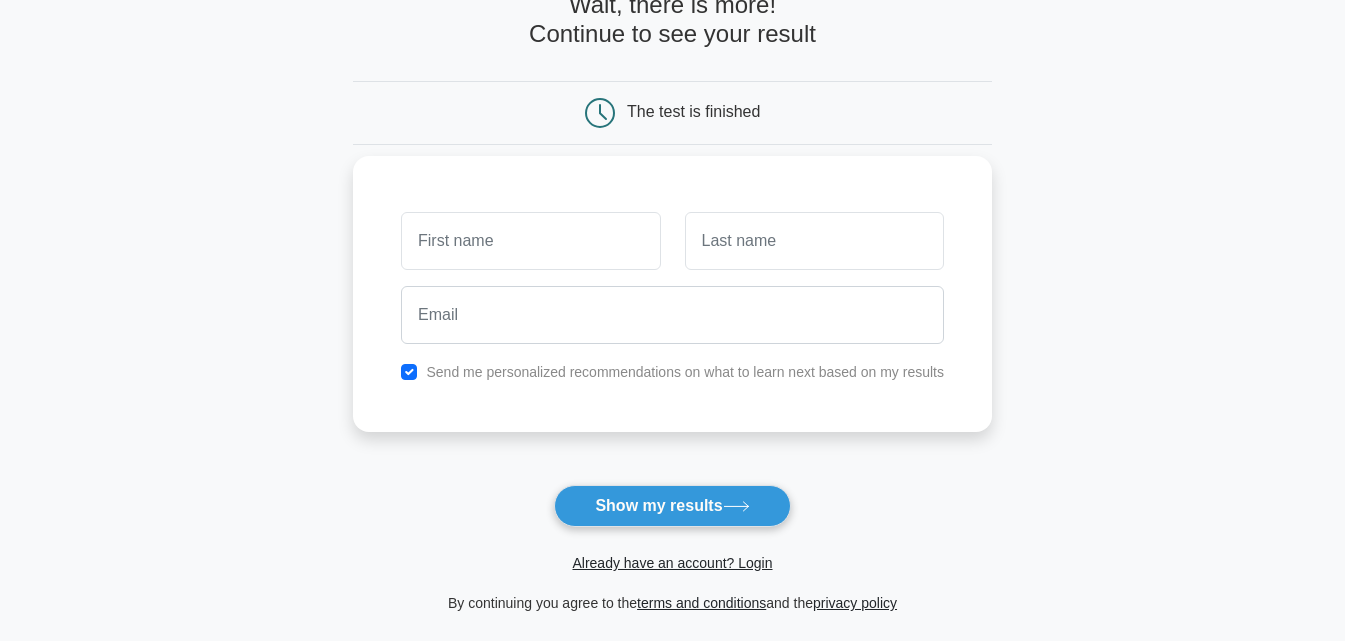 scroll, scrollTop: 0, scrollLeft: 0, axis: both 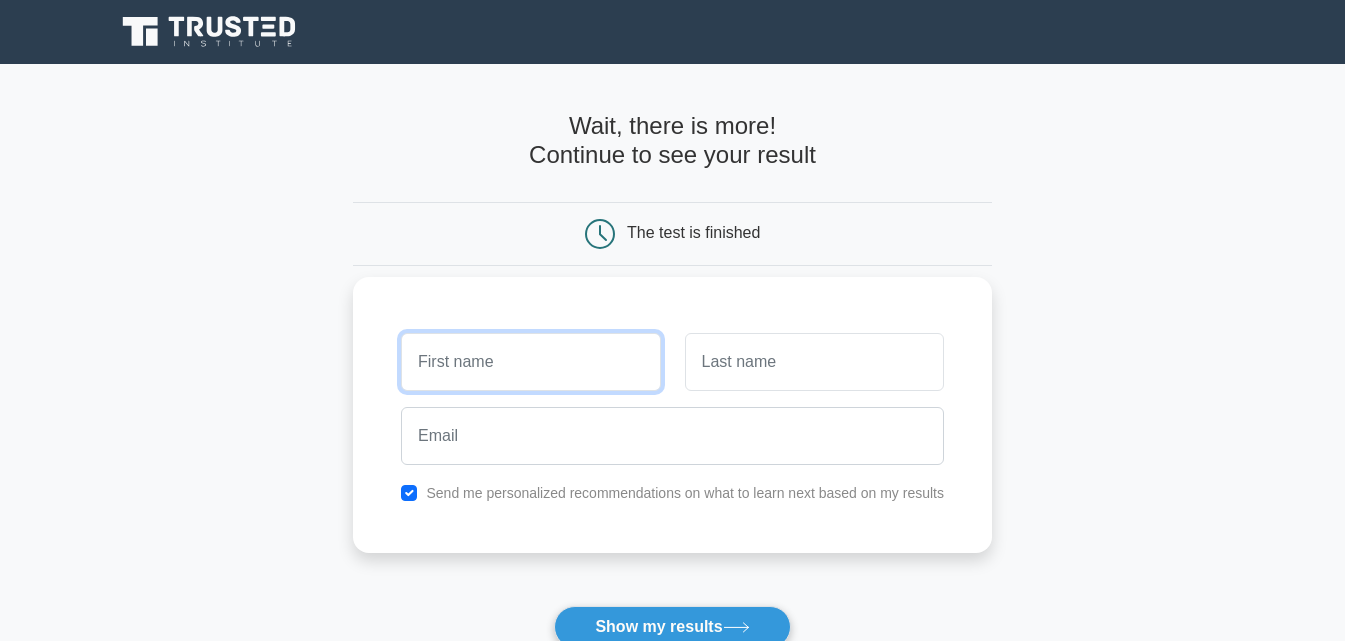 click at bounding box center (530, 362) 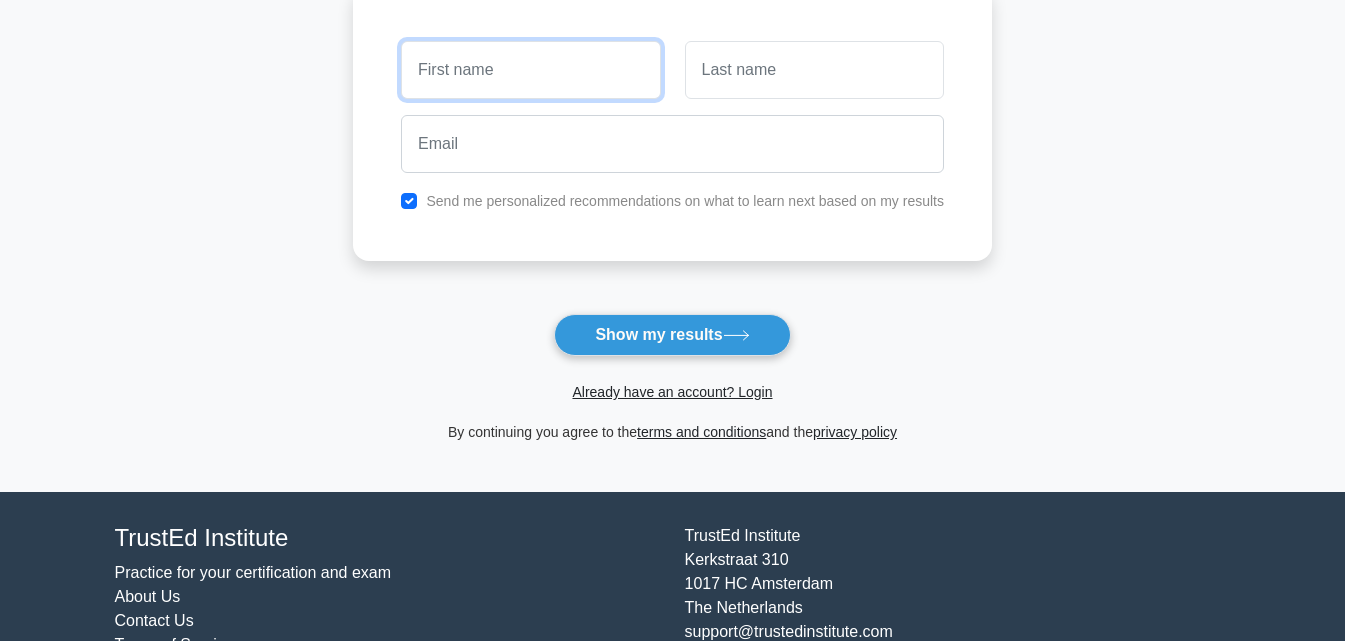 scroll, scrollTop: 300, scrollLeft: 0, axis: vertical 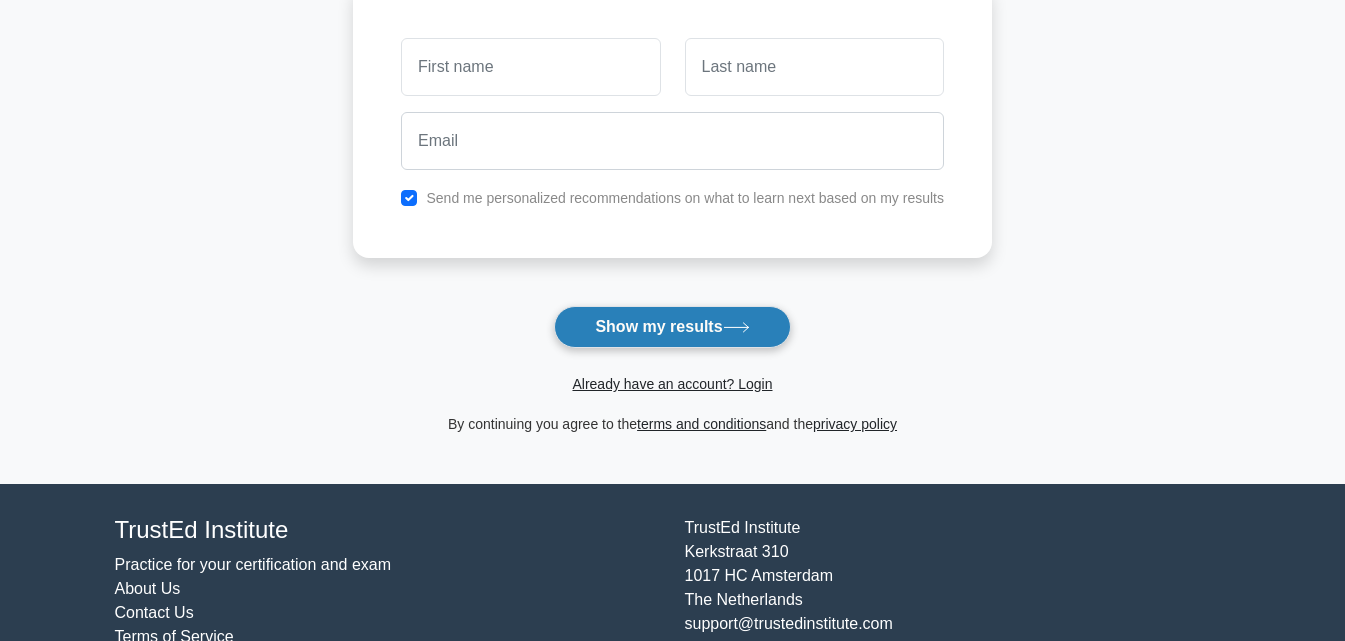 click on "Show my results" at bounding box center [672, 327] 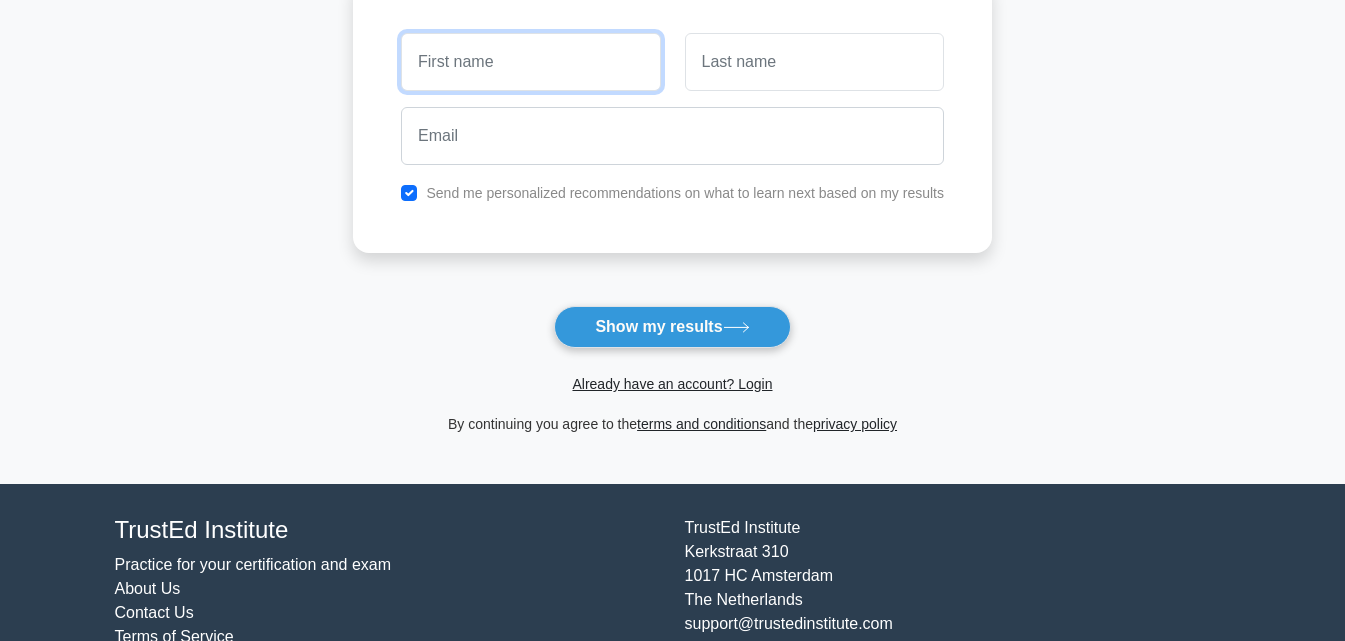 click at bounding box center [530, 62] 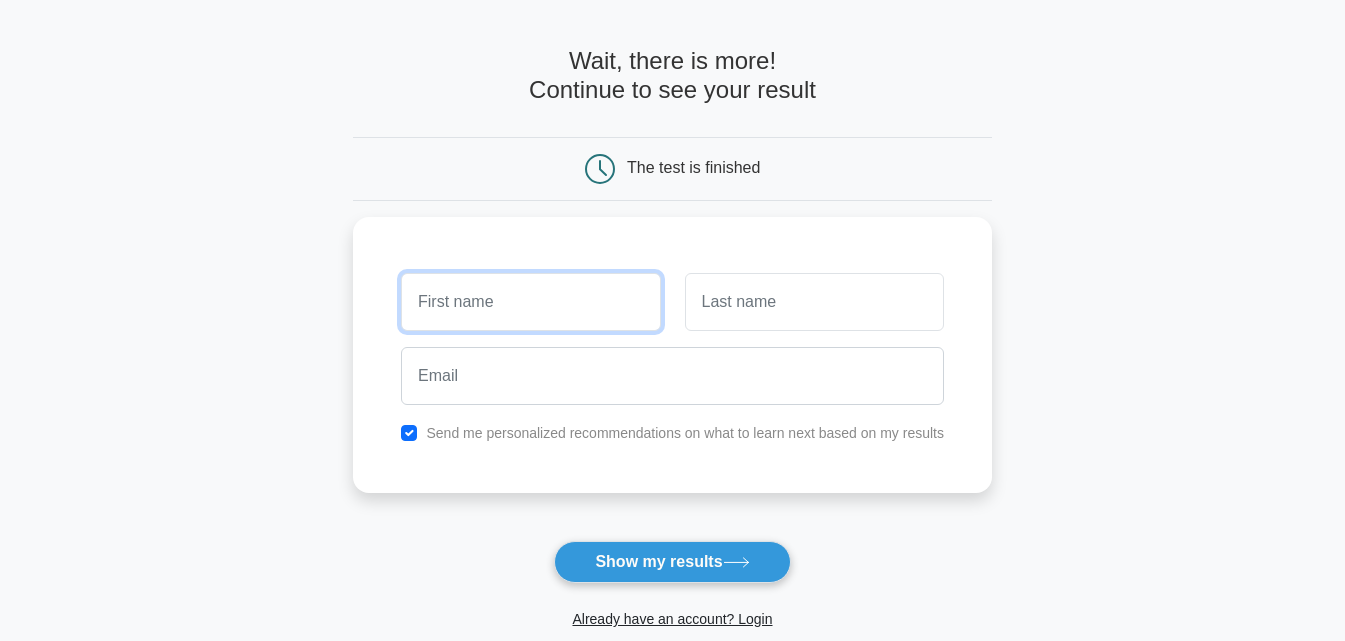 scroll, scrollTop: 100, scrollLeft: 0, axis: vertical 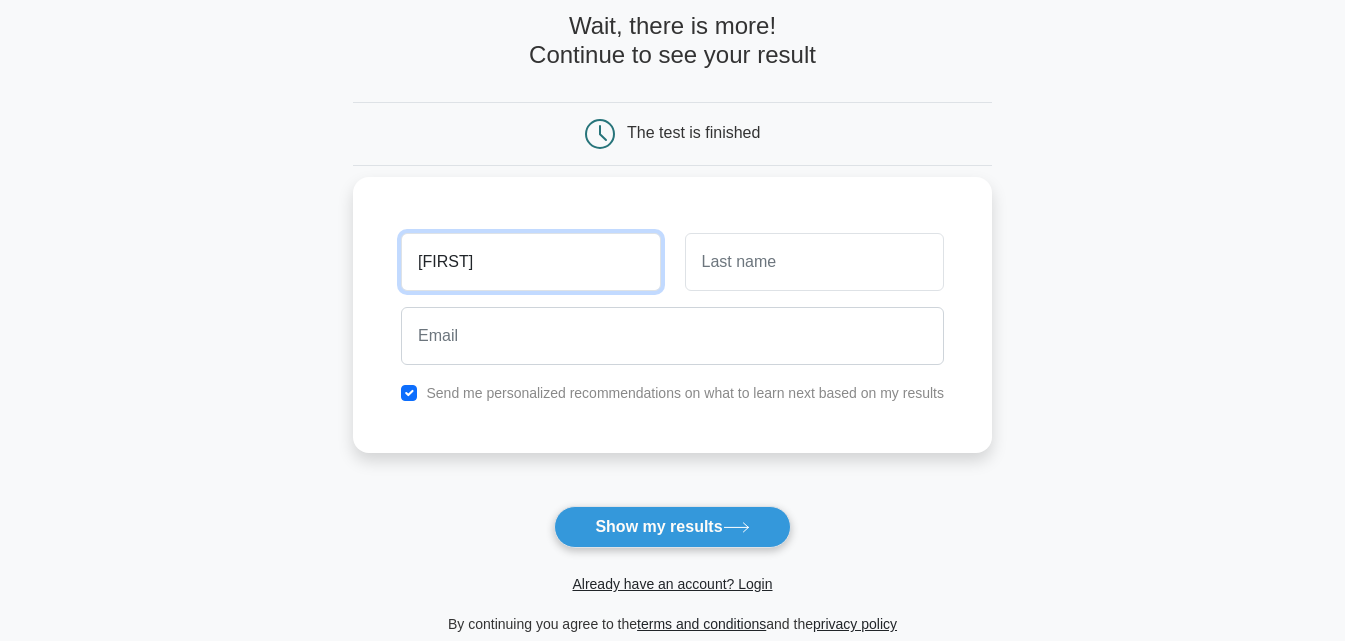 type on "[FIRST]" 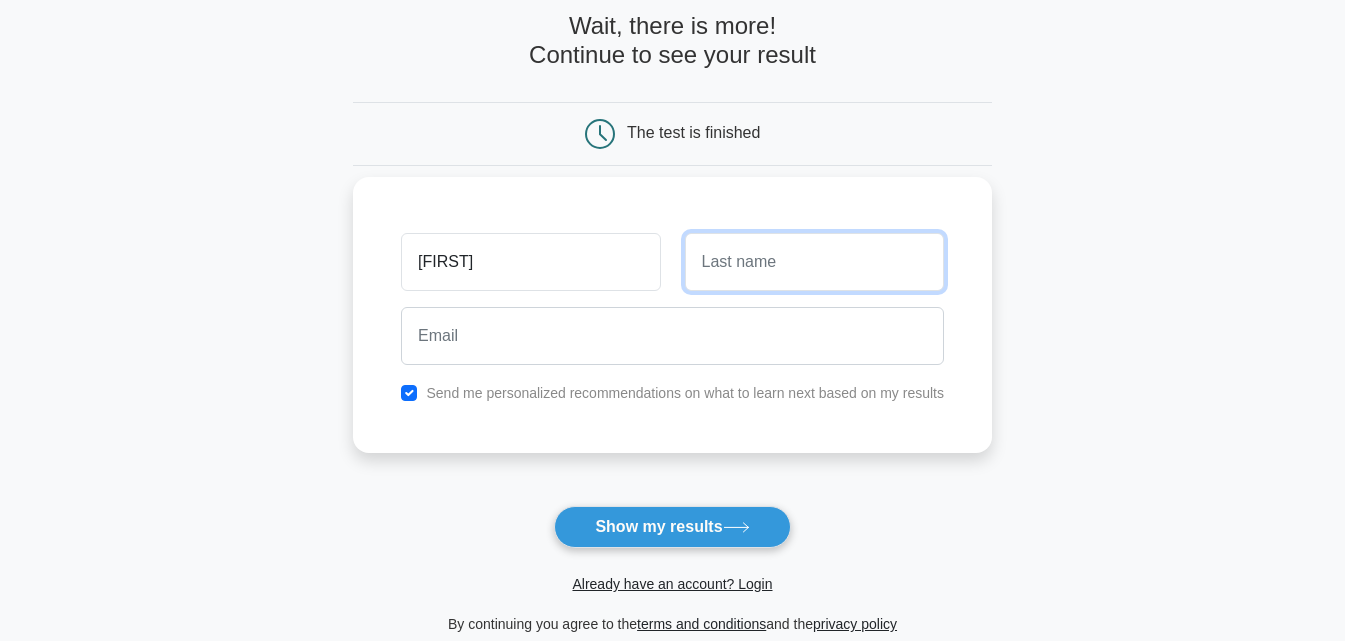 click at bounding box center (814, 262) 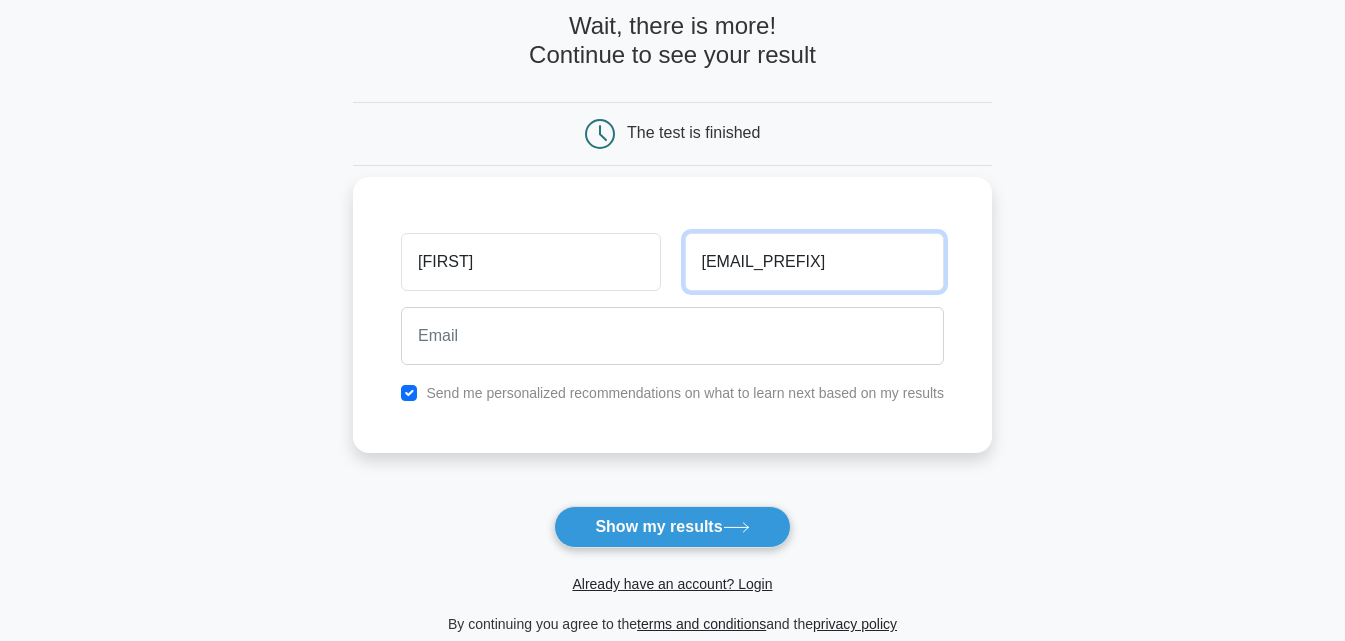 click on "akong" at bounding box center [814, 262] 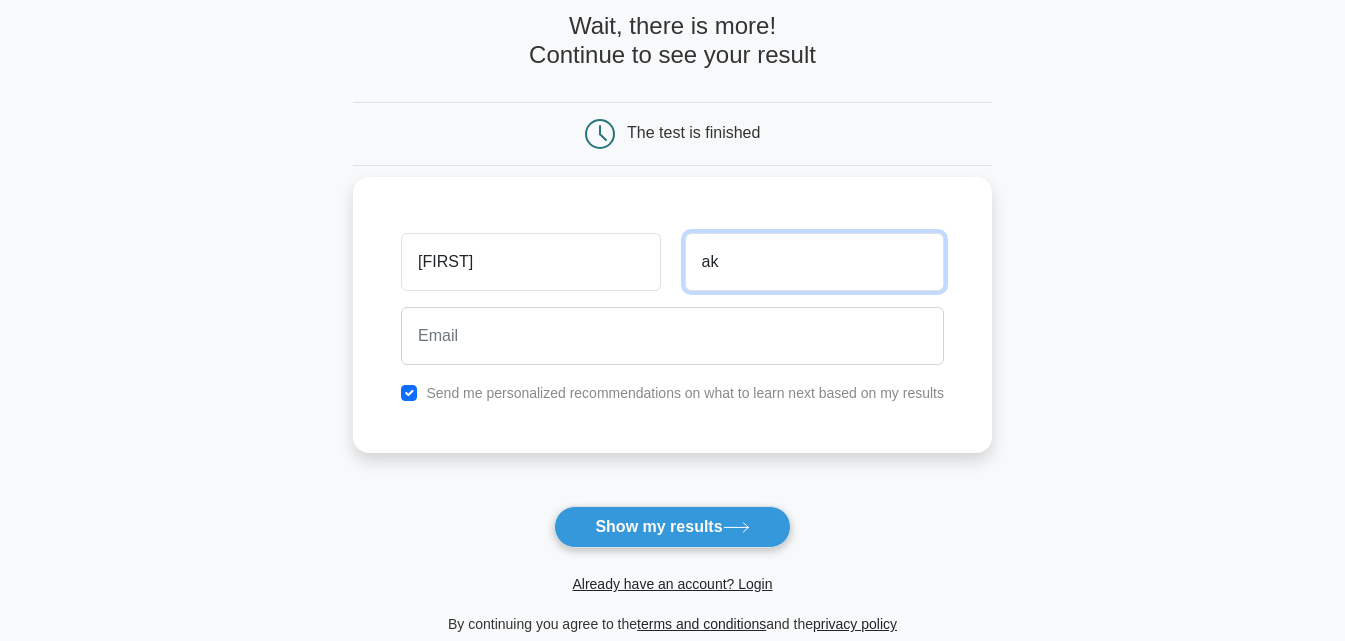 type on "a" 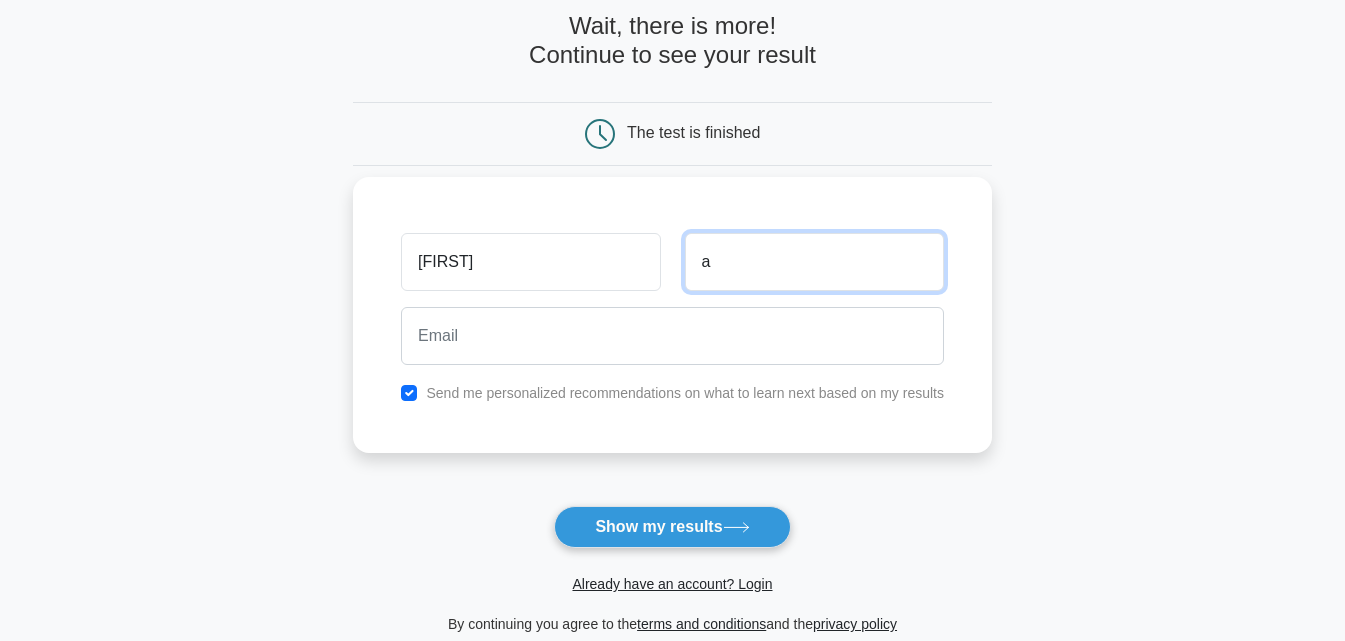 type 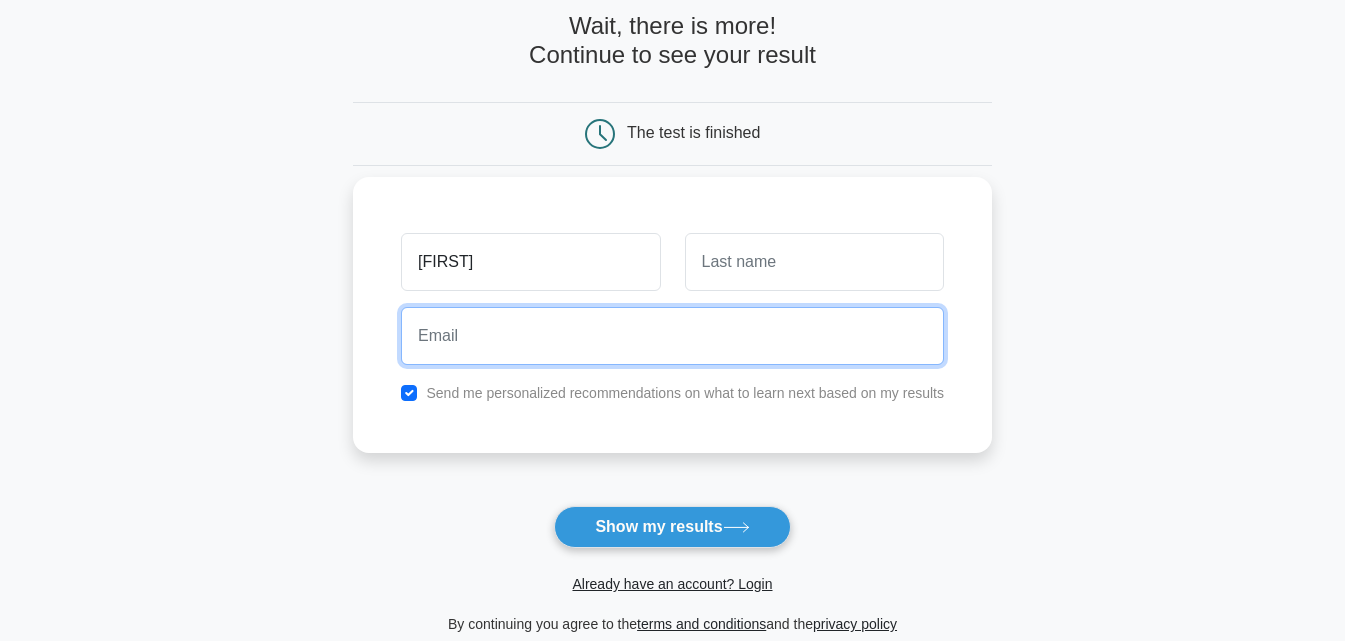 click at bounding box center (672, 336) 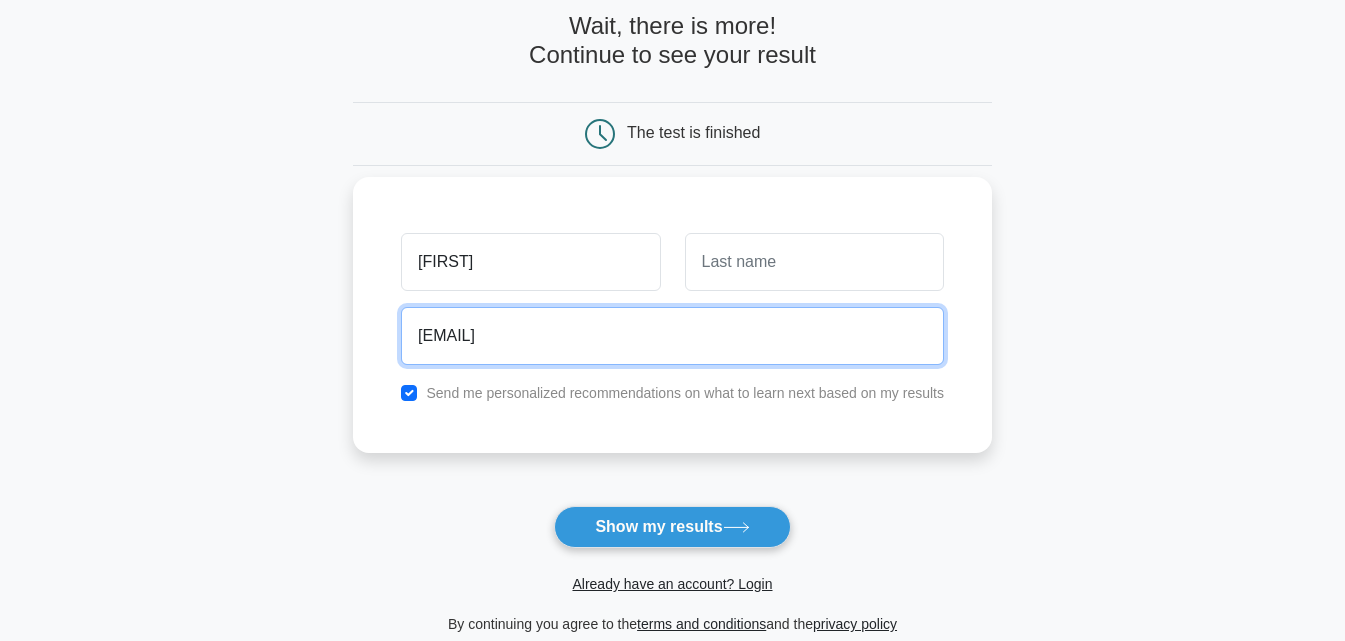 type on "akongrichard@gmail.com" 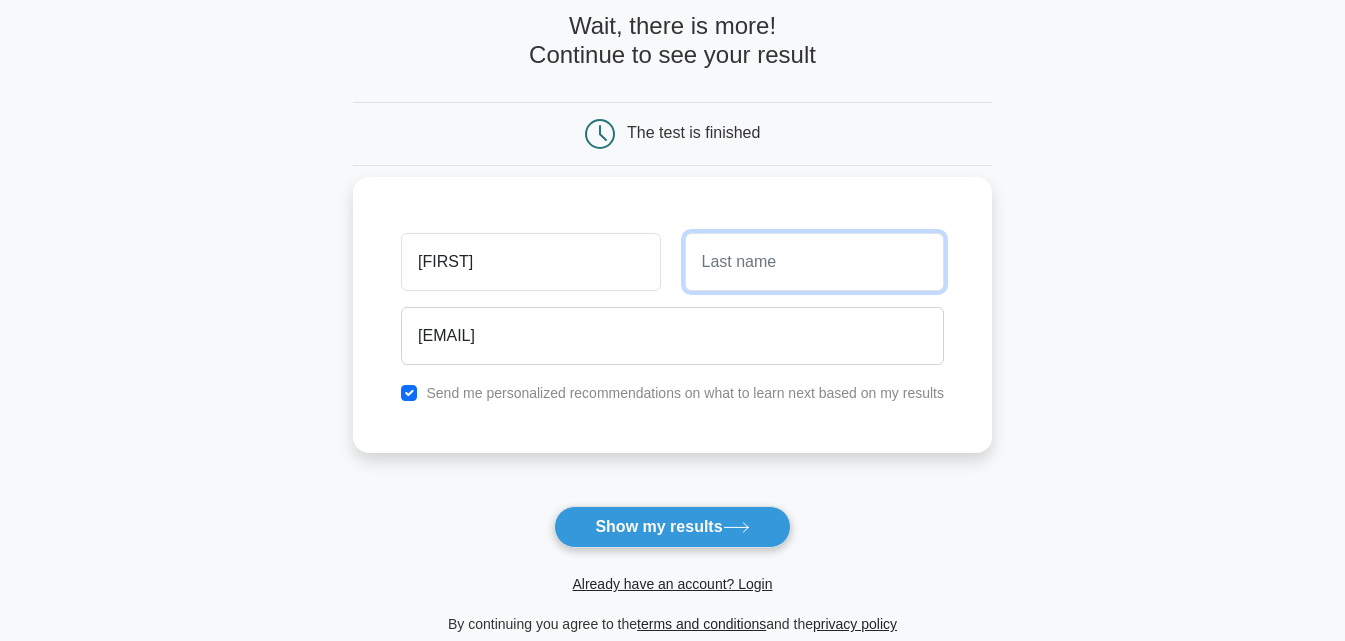 click at bounding box center [814, 262] 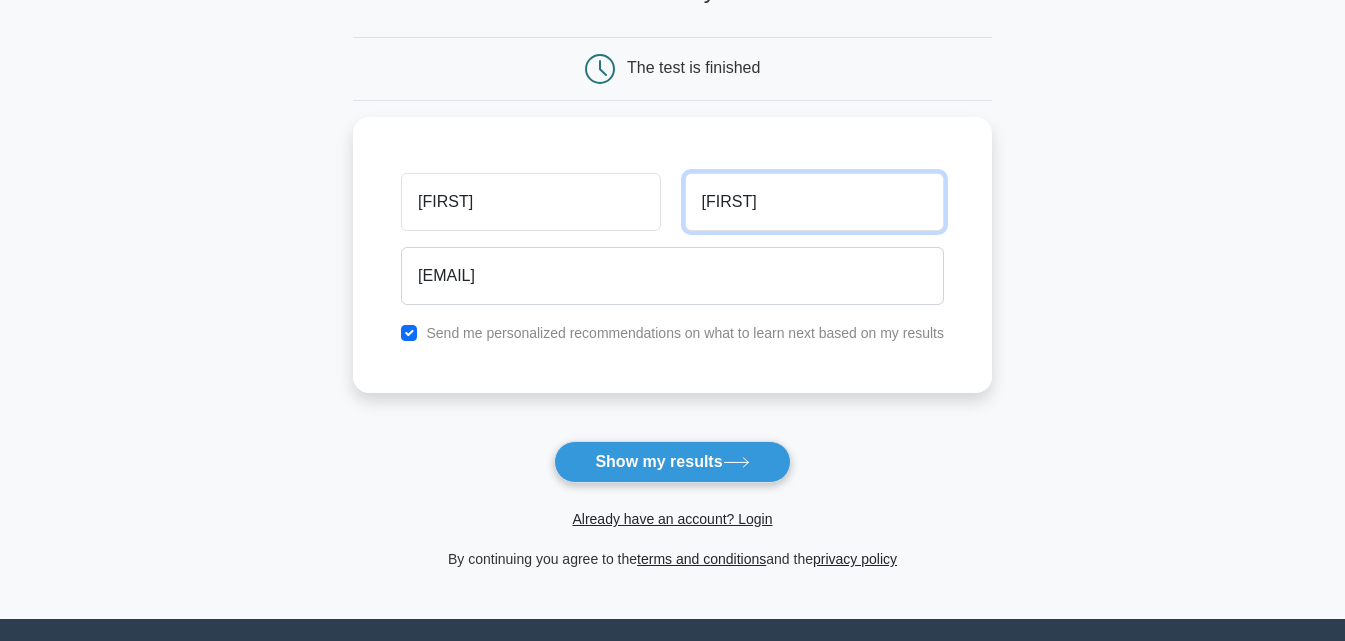 scroll, scrollTop: 200, scrollLeft: 0, axis: vertical 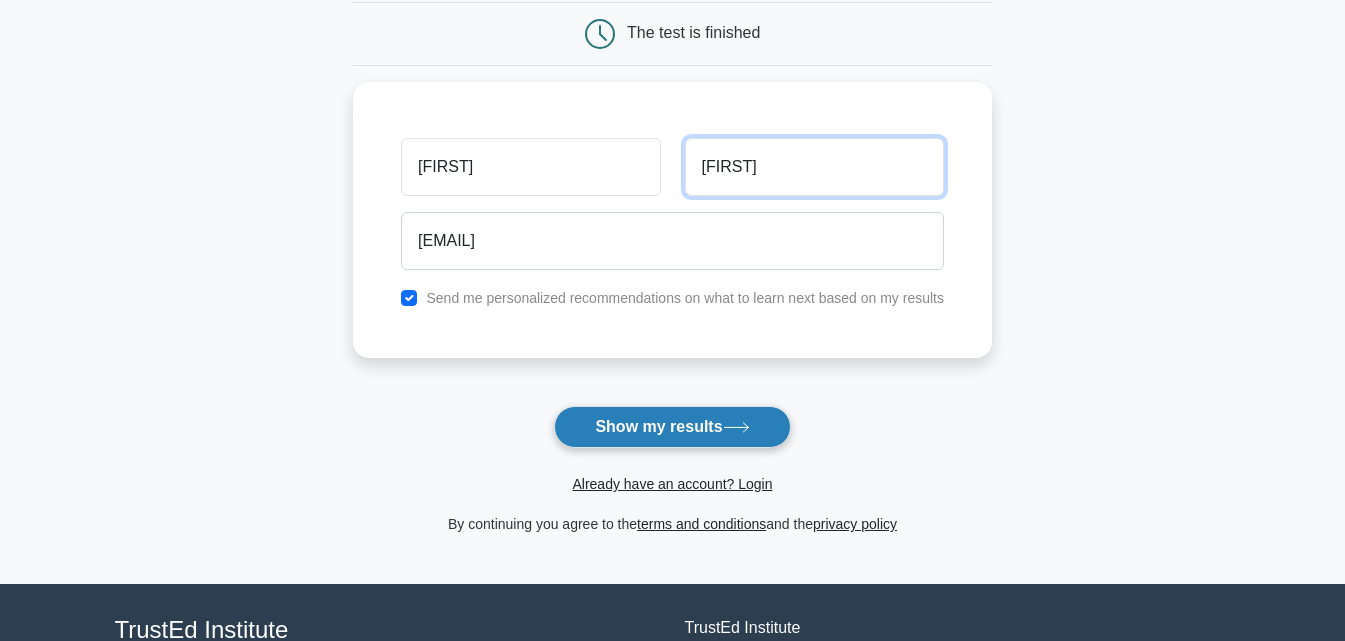 type on "Akong" 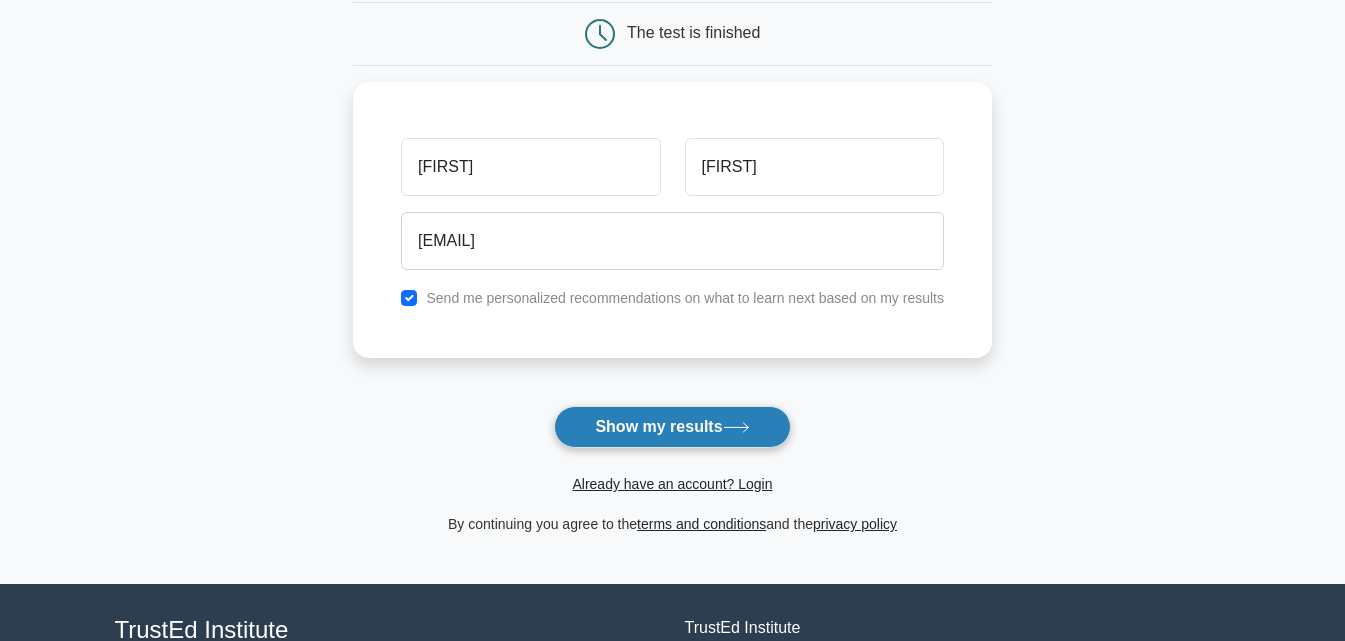 click on "Show my results" at bounding box center (672, 427) 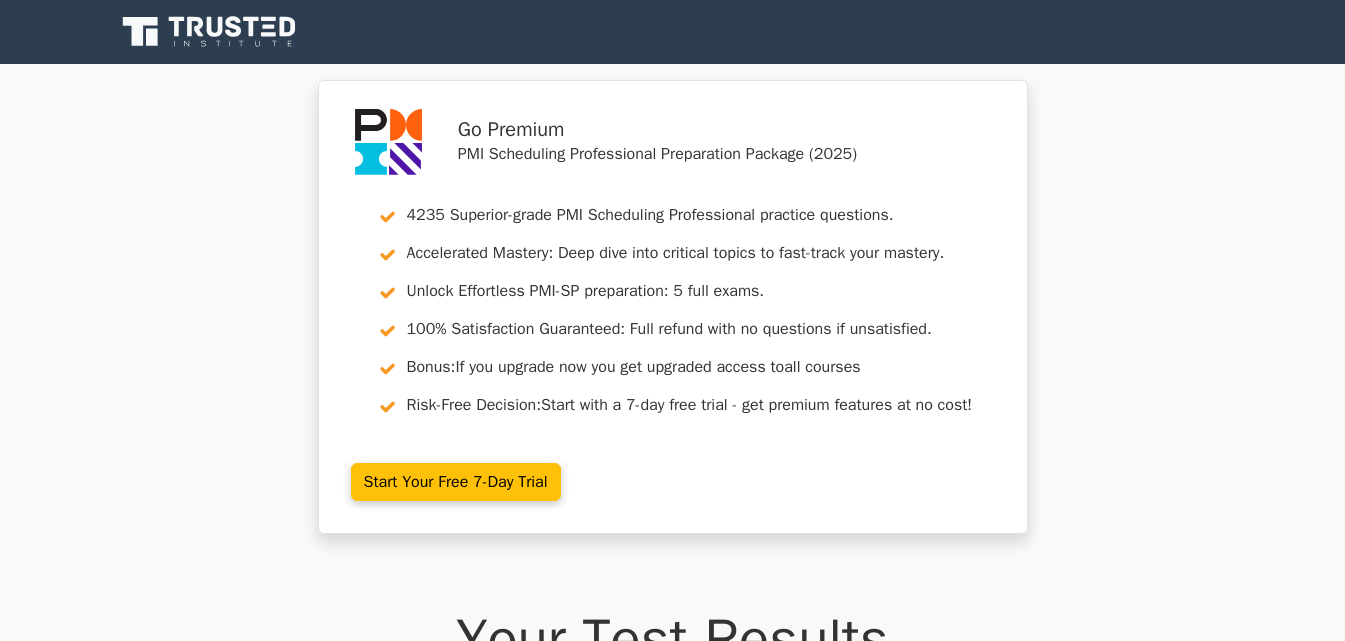scroll, scrollTop: 0, scrollLeft: 0, axis: both 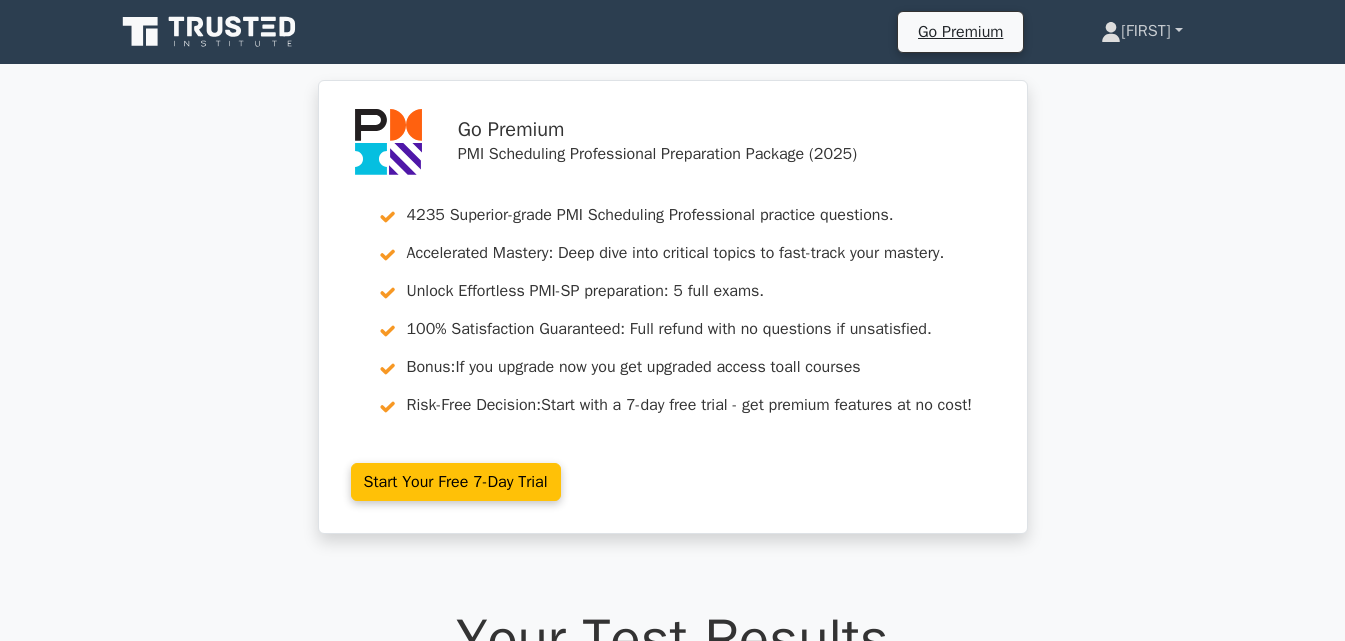 click on "[FIRST]" at bounding box center [1141, 31] 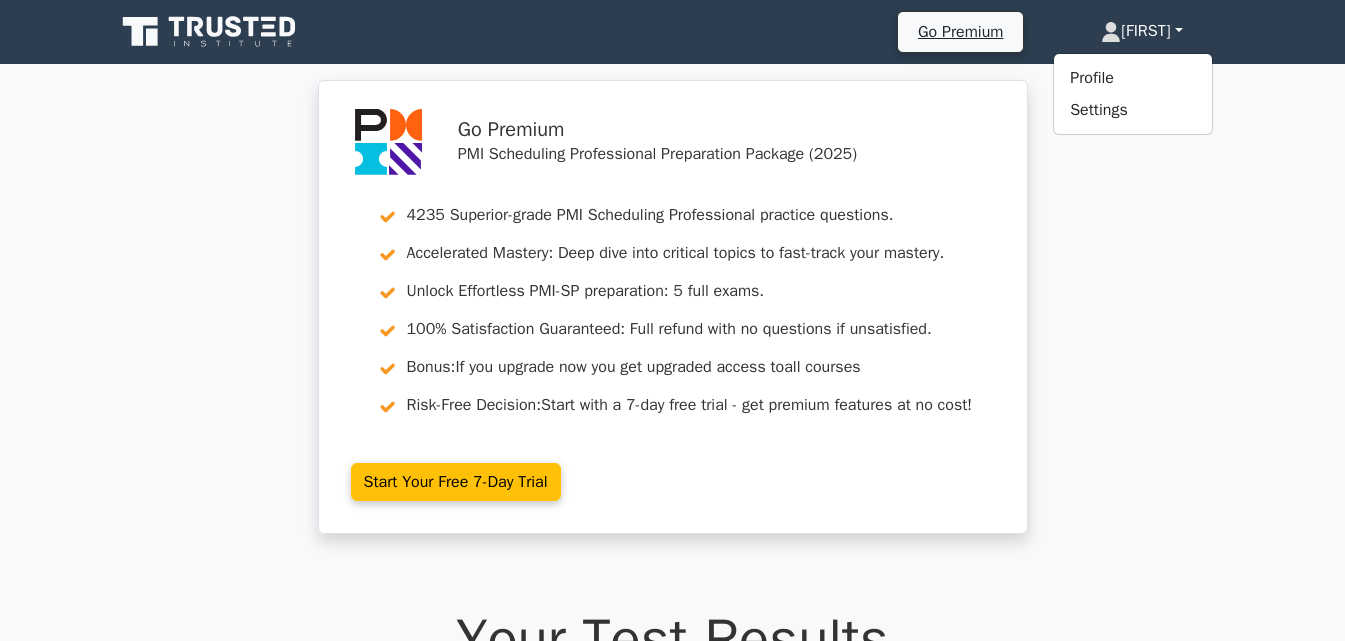 click on "Go Premium
PMI Scheduling Professional Preparation Package (2025)
4235 Superior-grade  PMI Scheduling Professional practice questions.
Accelerated Mastery: Deep dive into critical topics to fast-track your mastery.
Unlock Effortless PMI-SP preparation: 5 full exams.
100% Satisfaction Guaranteed: Full refund with no questions if unsatisfied.
Bonus:  If you upgrade now you get upgraded access to  all courses Risk-Free Decision:" at bounding box center (672, 319) 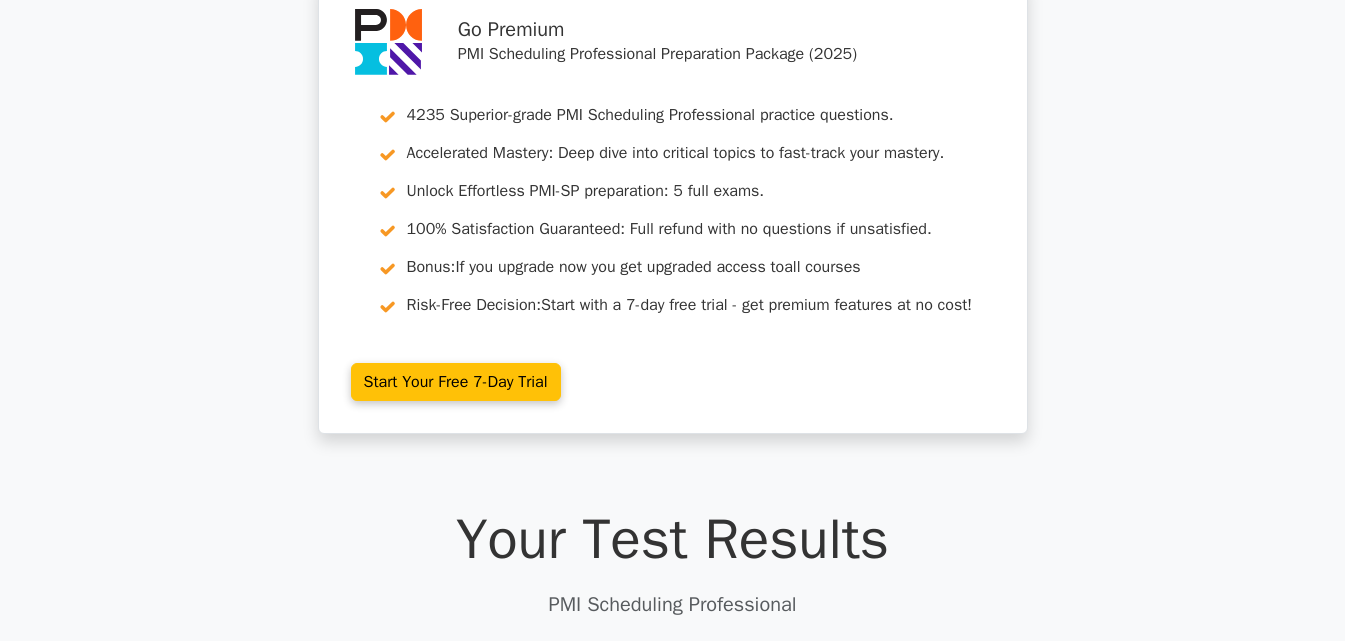 scroll, scrollTop: 0, scrollLeft: 0, axis: both 